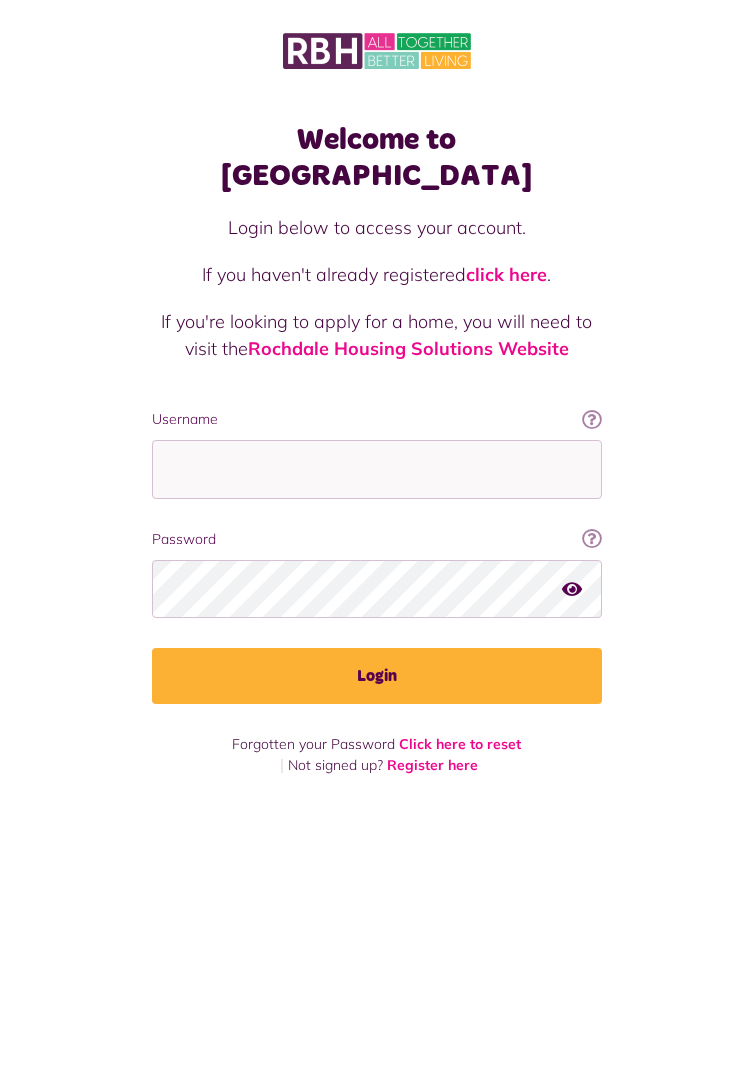 scroll, scrollTop: 0, scrollLeft: 0, axis: both 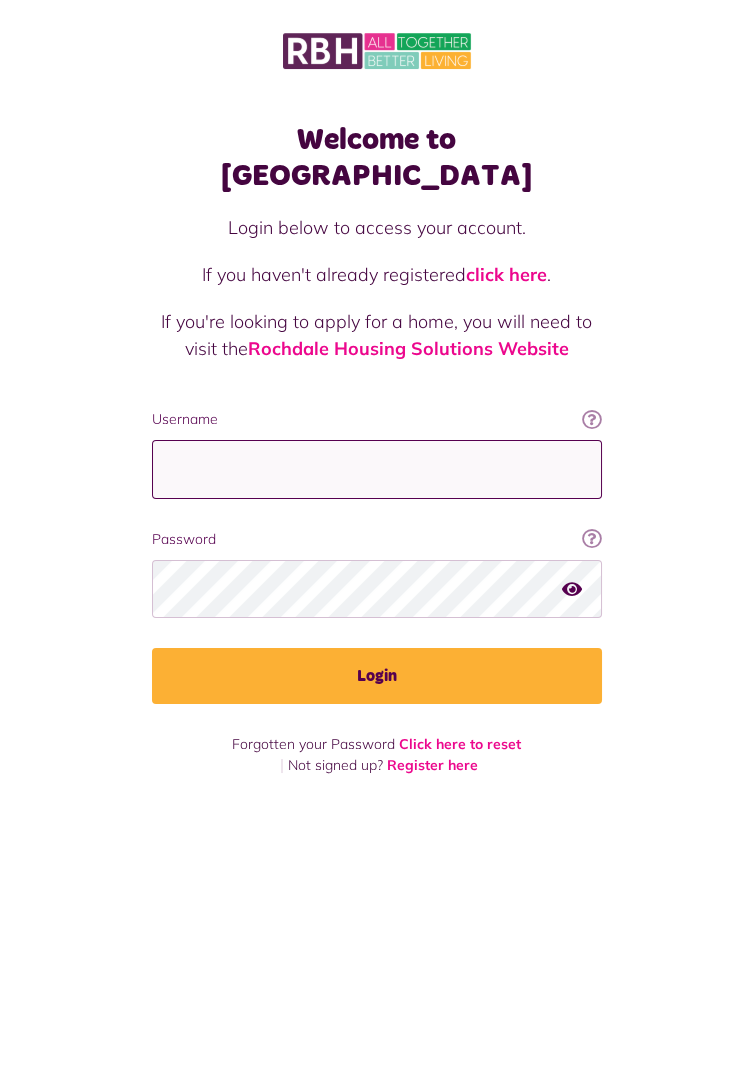 click on "Username" at bounding box center (377, 469) 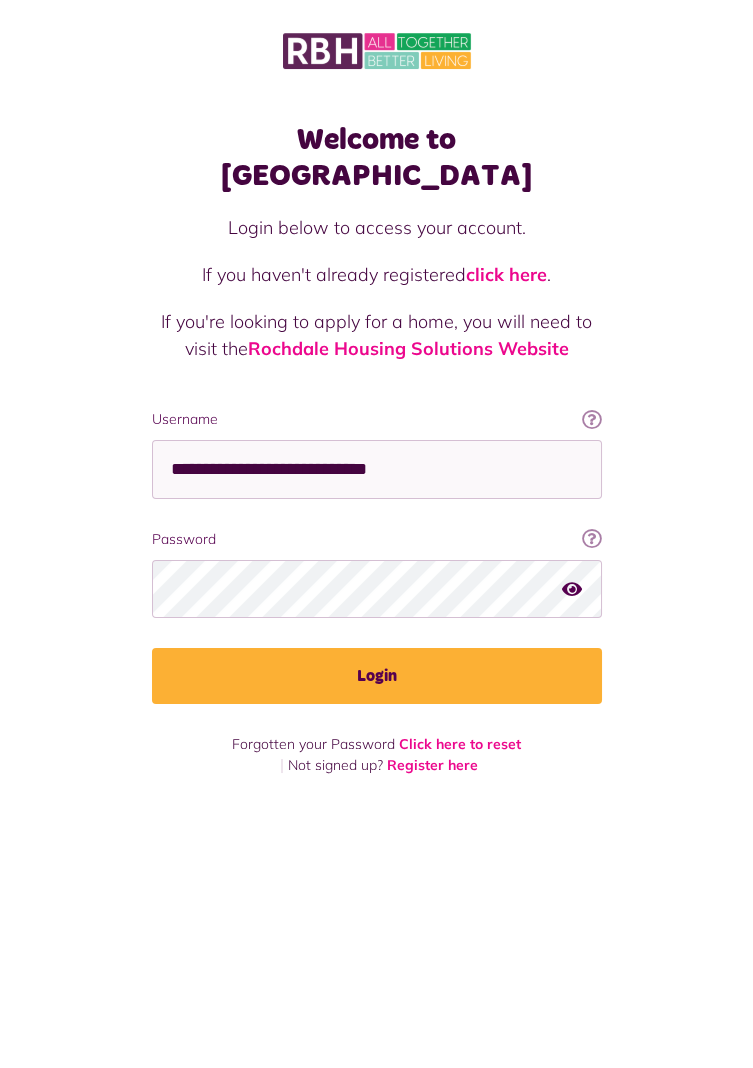 click on "Login" at bounding box center (377, 676) 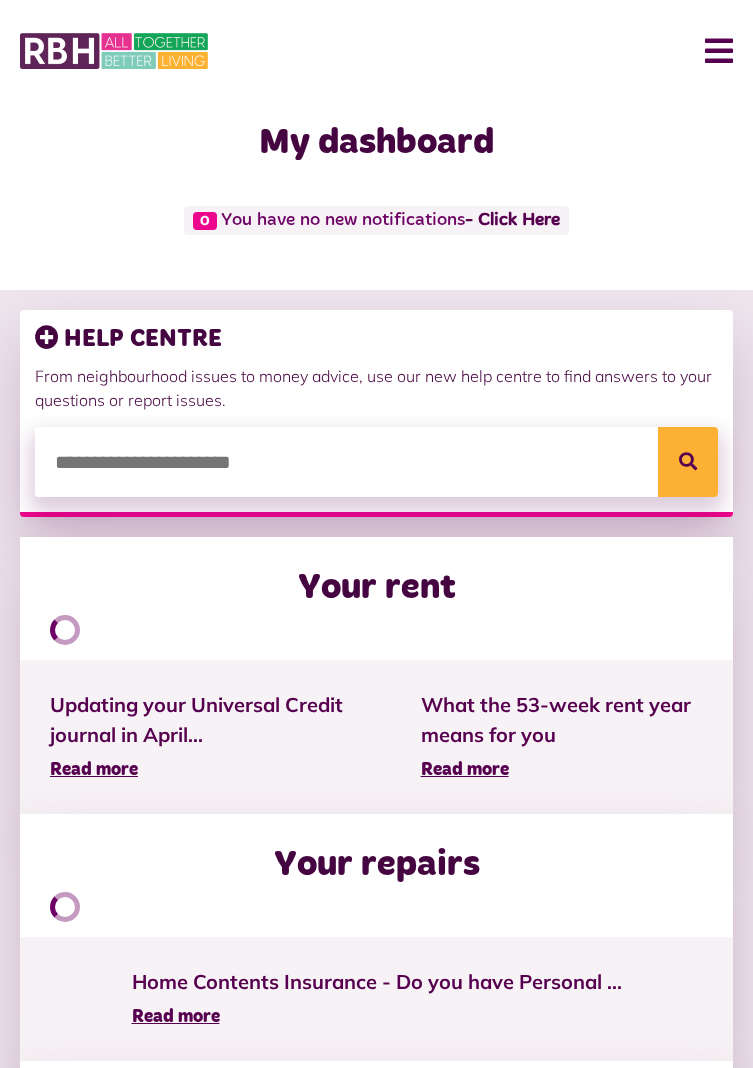 scroll, scrollTop: 0, scrollLeft: 0, axis: both 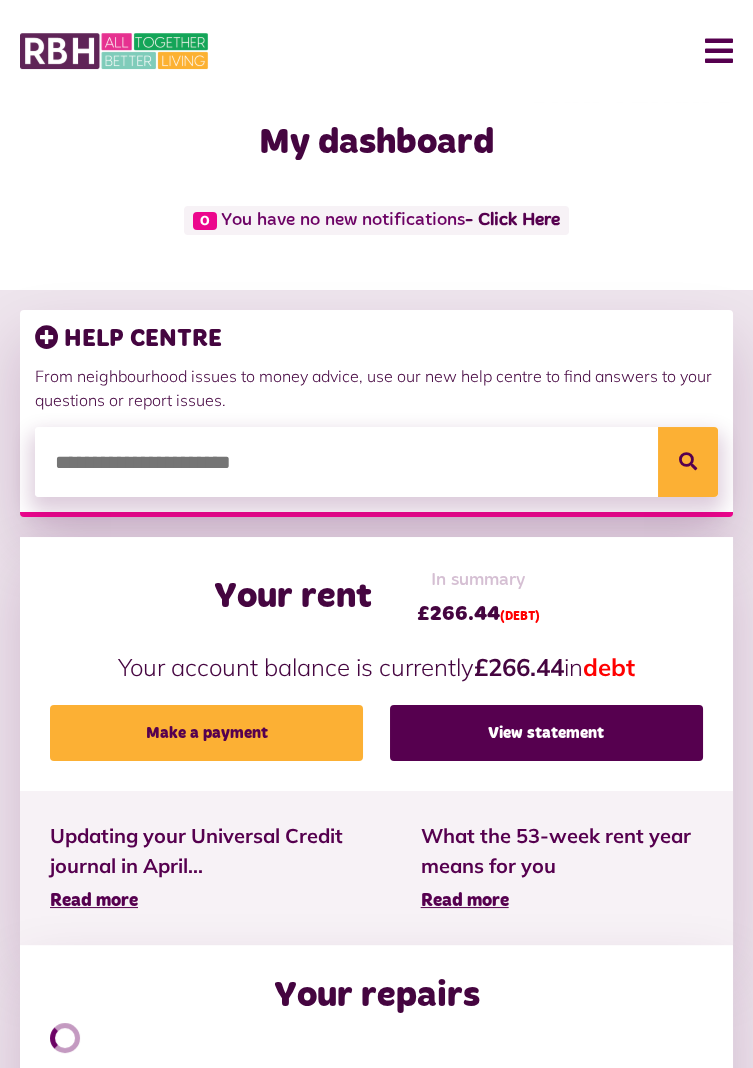 click on "Menu" at bounding box center (711, 51) 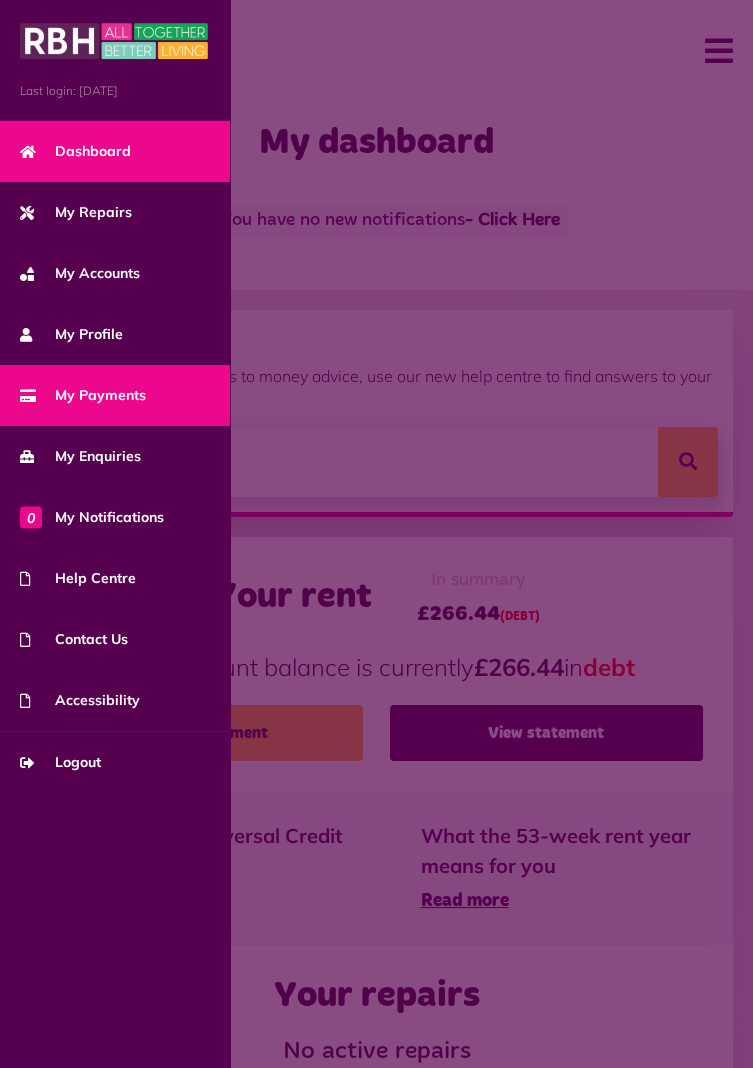 click on "My Payments" at bounding box center (83, 395) 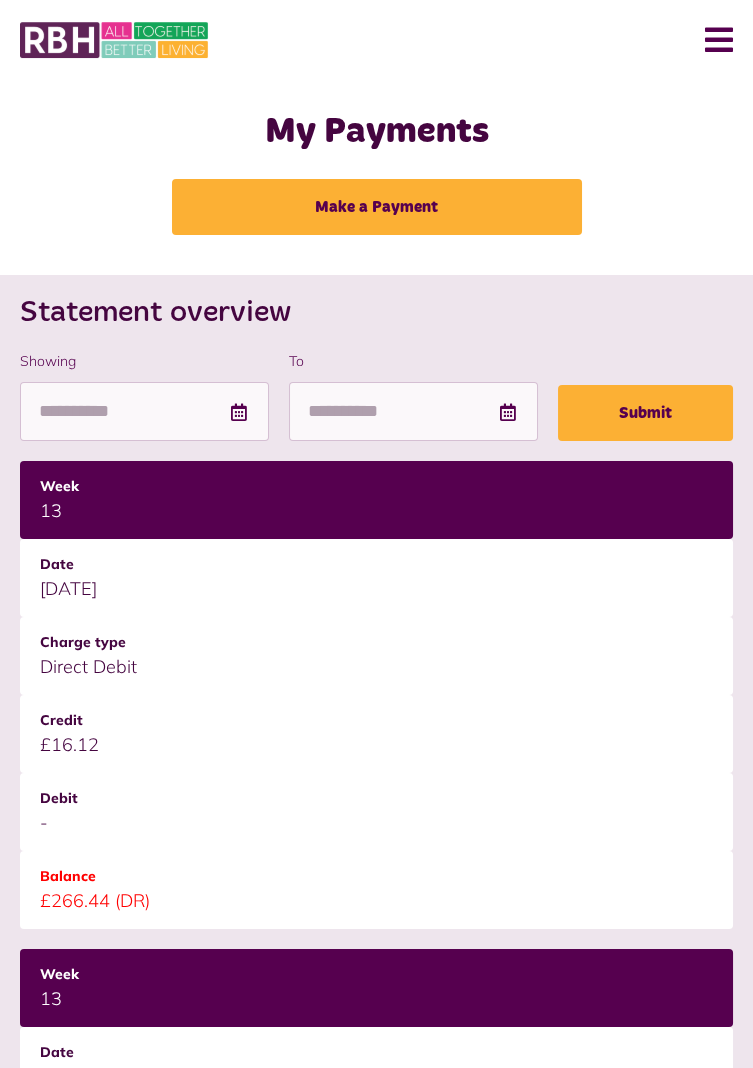 scroll, scrollTop: 0, scrollLeft: 0, axis: both 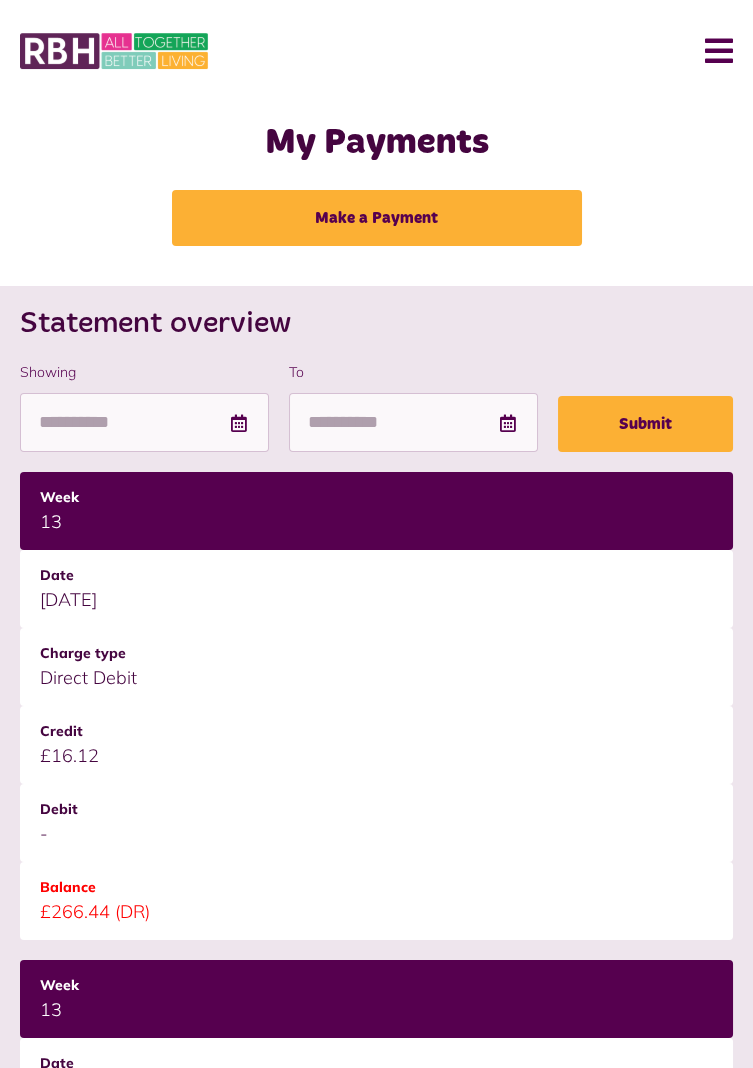 click on "Menu" at bounding box center (711, 51) 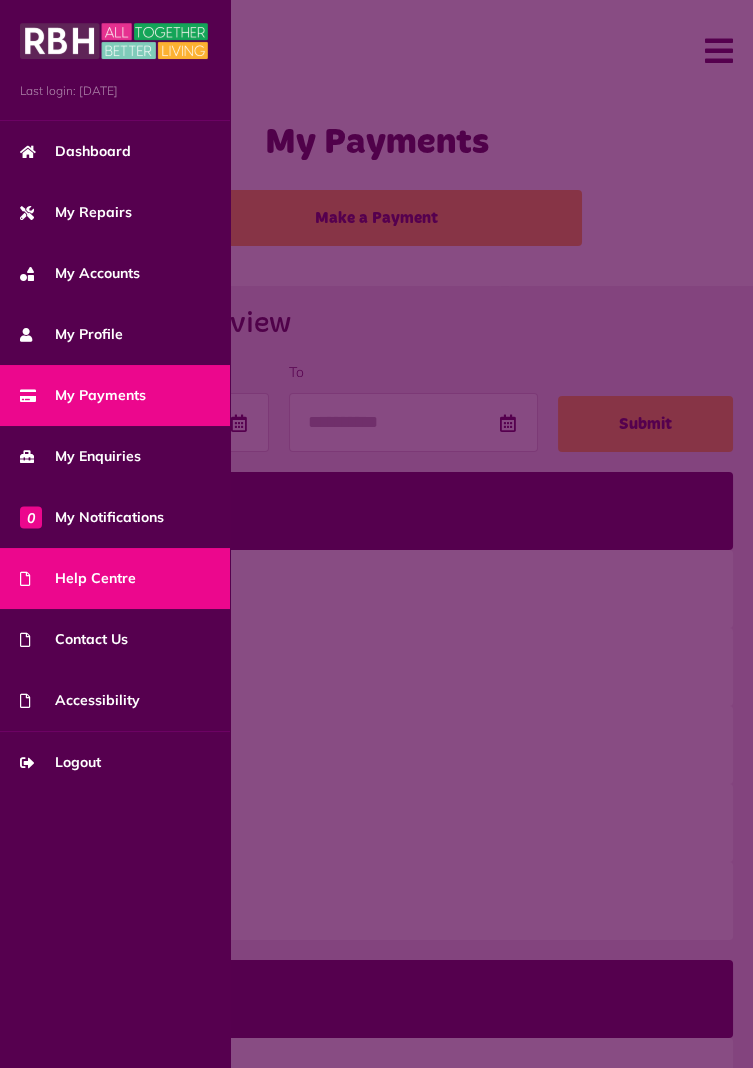click on "Help Centre" at bounding box center [78, 578] 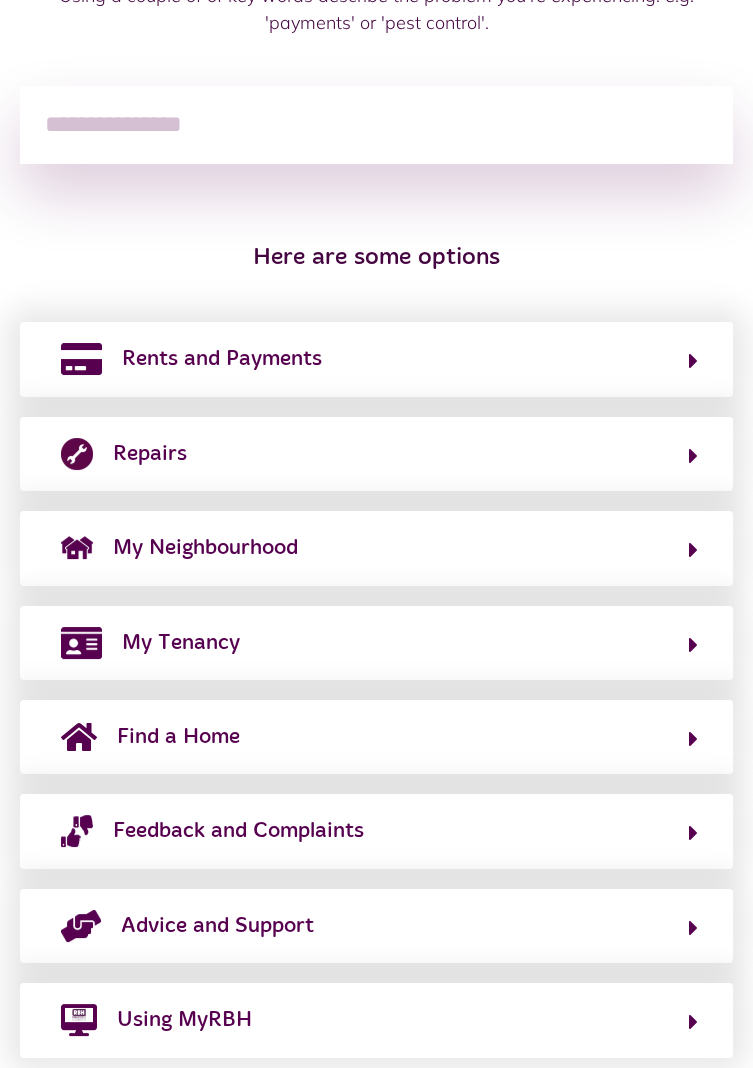 scroll, scrollTop: 327, scrollLeft: 0, axis: vertical 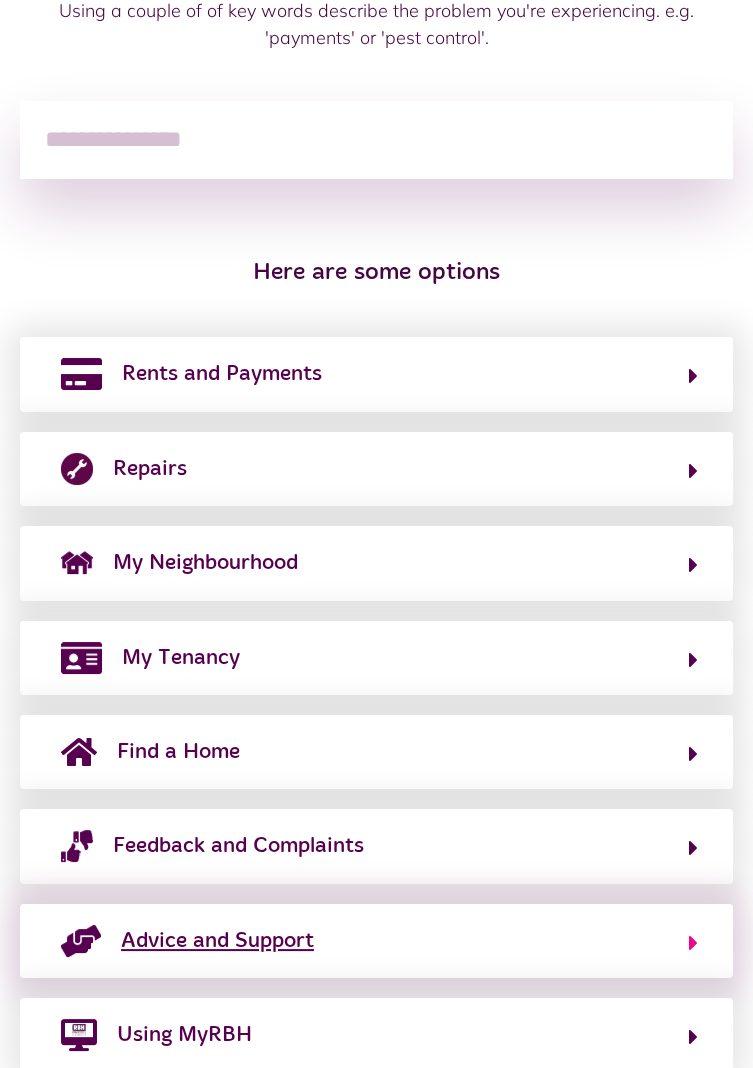 click on "Advice and Support" 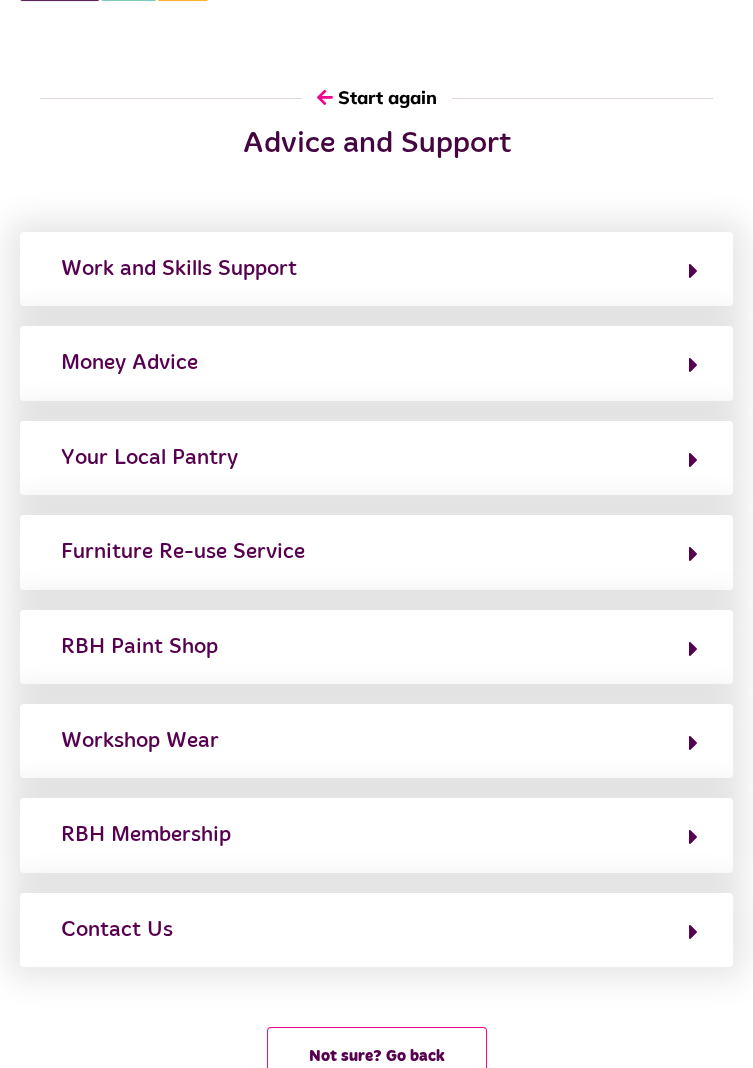 scroll, scrollTop: 0, scrollLeft: 0, axis: both 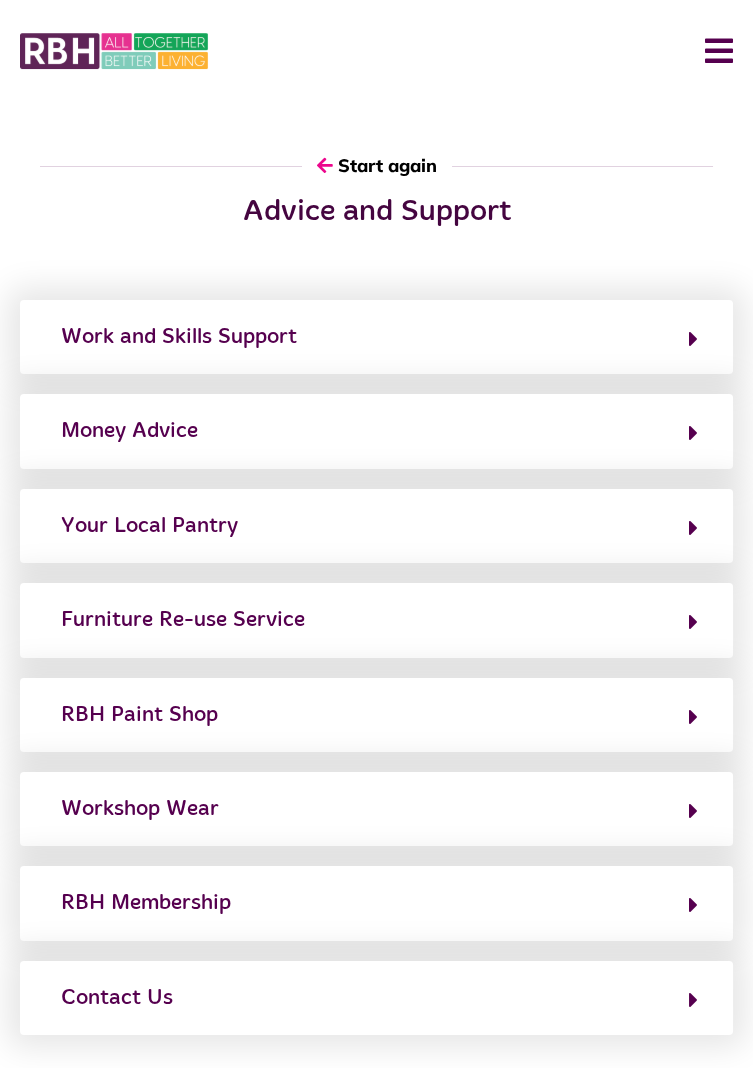 click on "Menu" at bounding box center [711, 51] 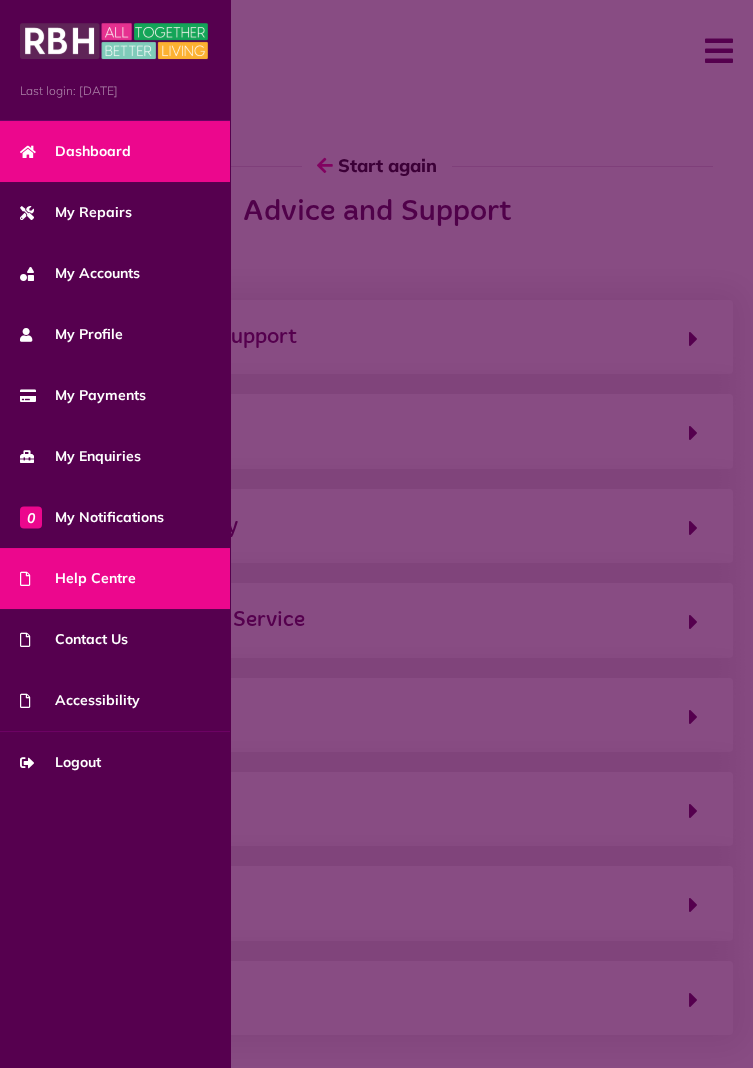 click on "Dashboard" at bounding box center [75, 151] 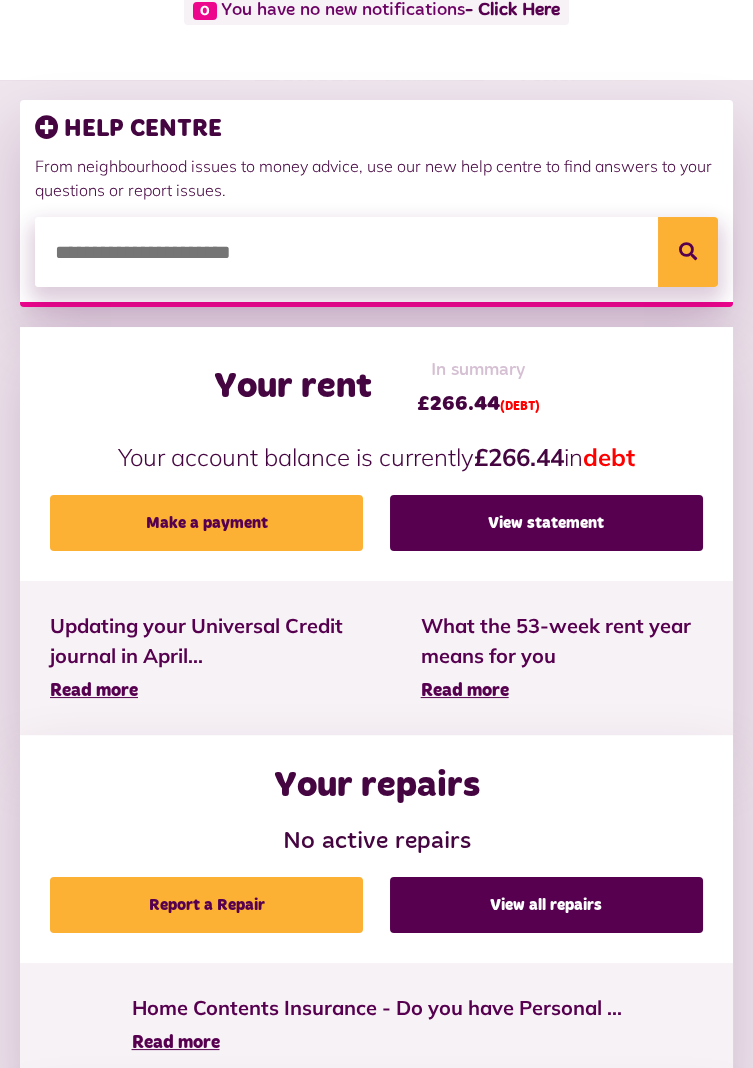 scroll, scrollTop: 209, scrollLeft: 0, axis: vertical 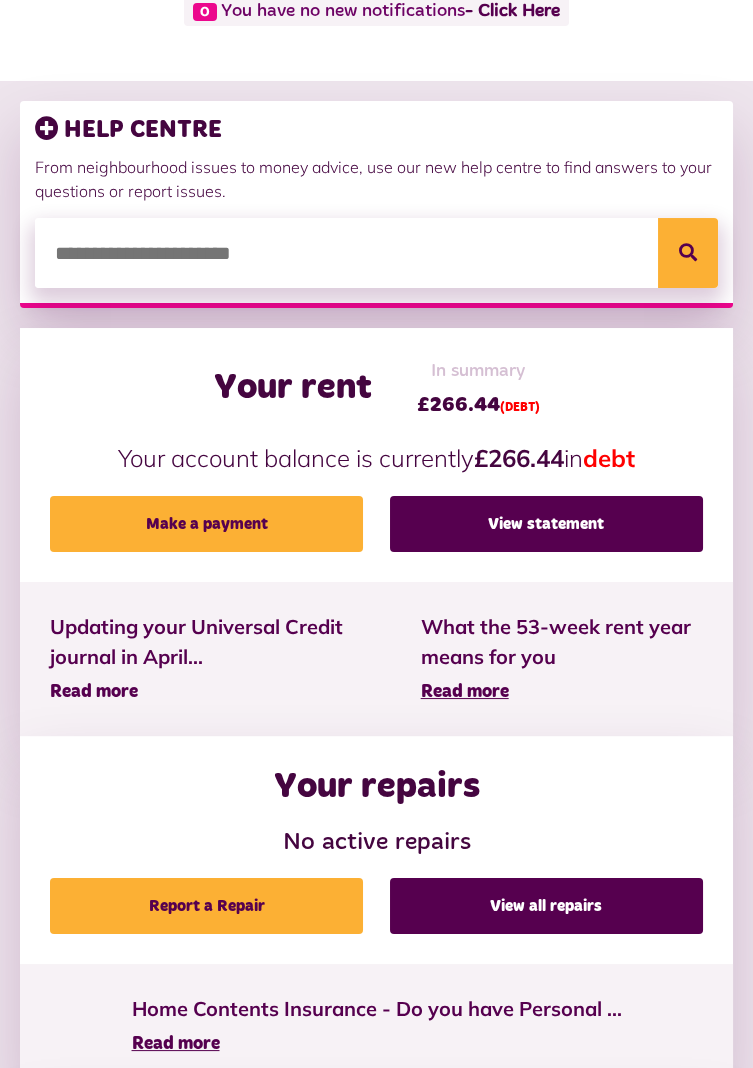click on "Read more" at bounding box center (94, 692) 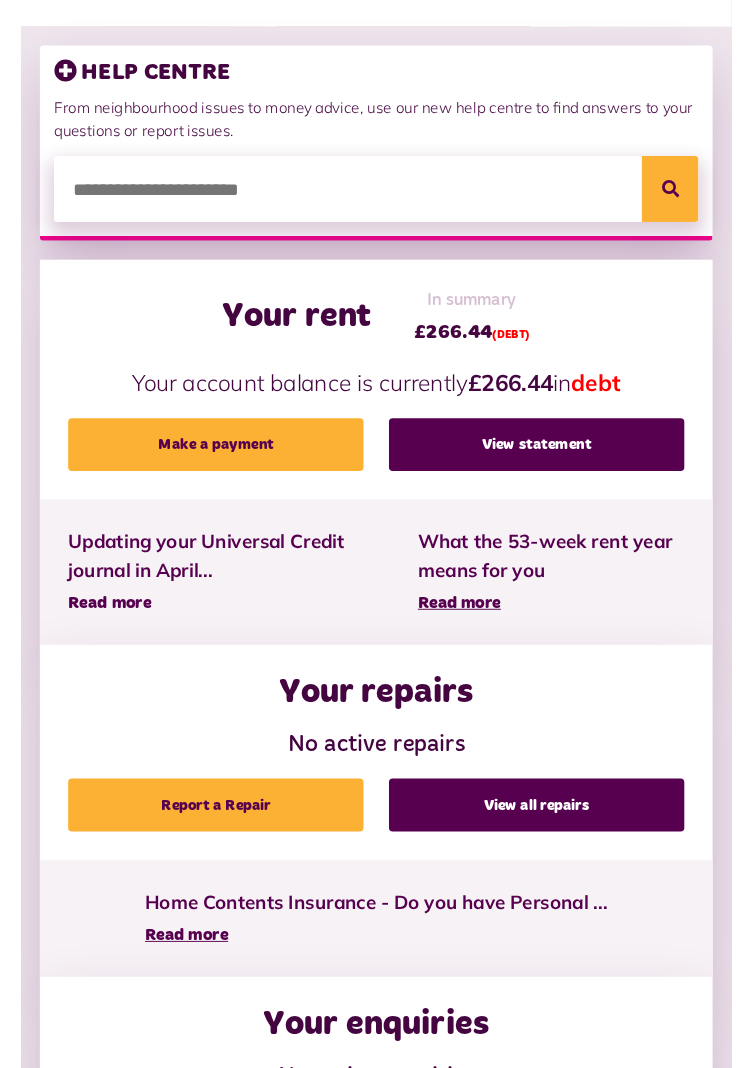 scroll, scrollTop: 273, scrollLeft: 0, axis: vertical 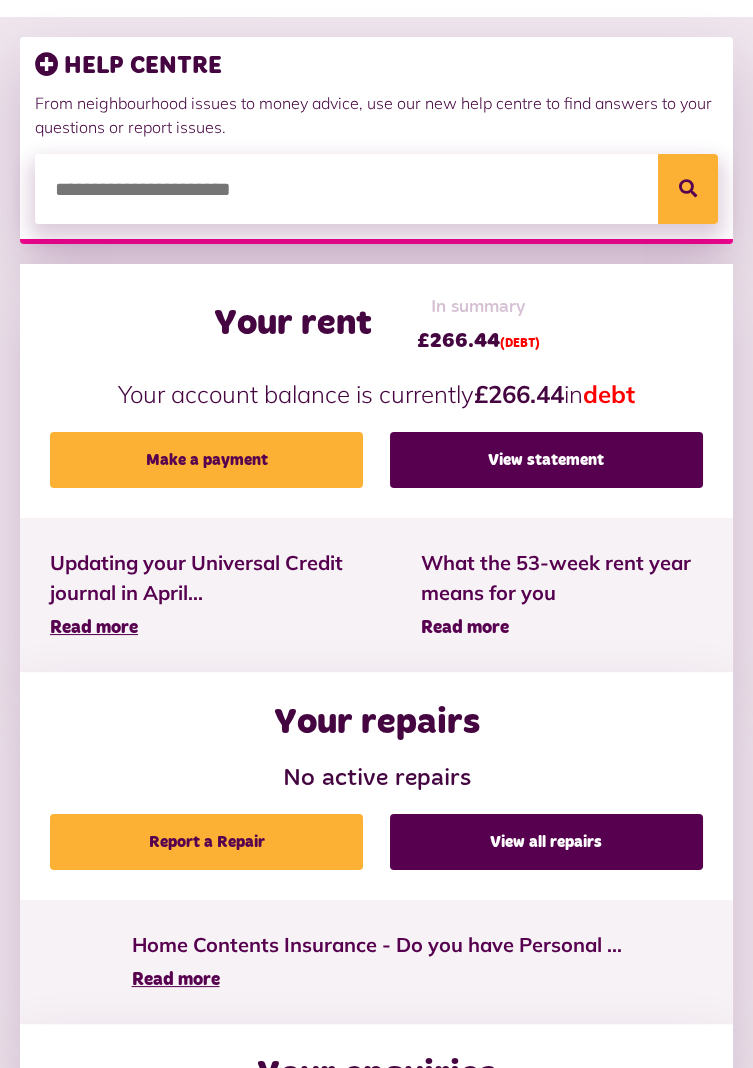click on "Read more" at bounding box center (465, 628) 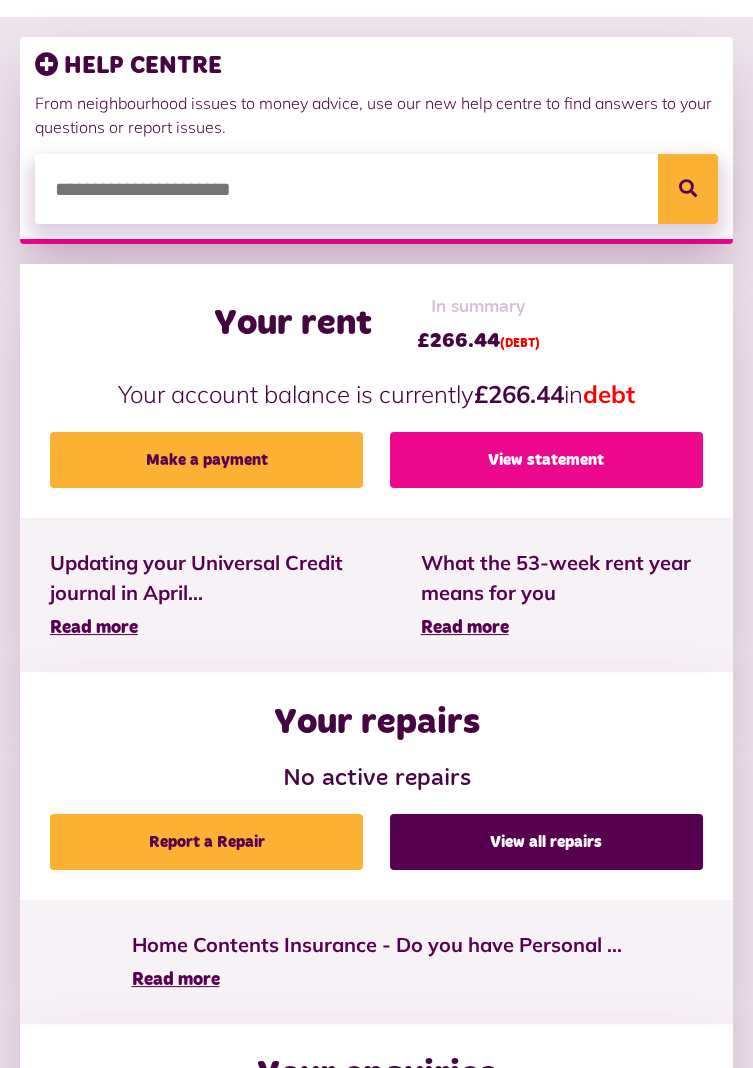 click on "View statement" at bounding box center [546, 460] 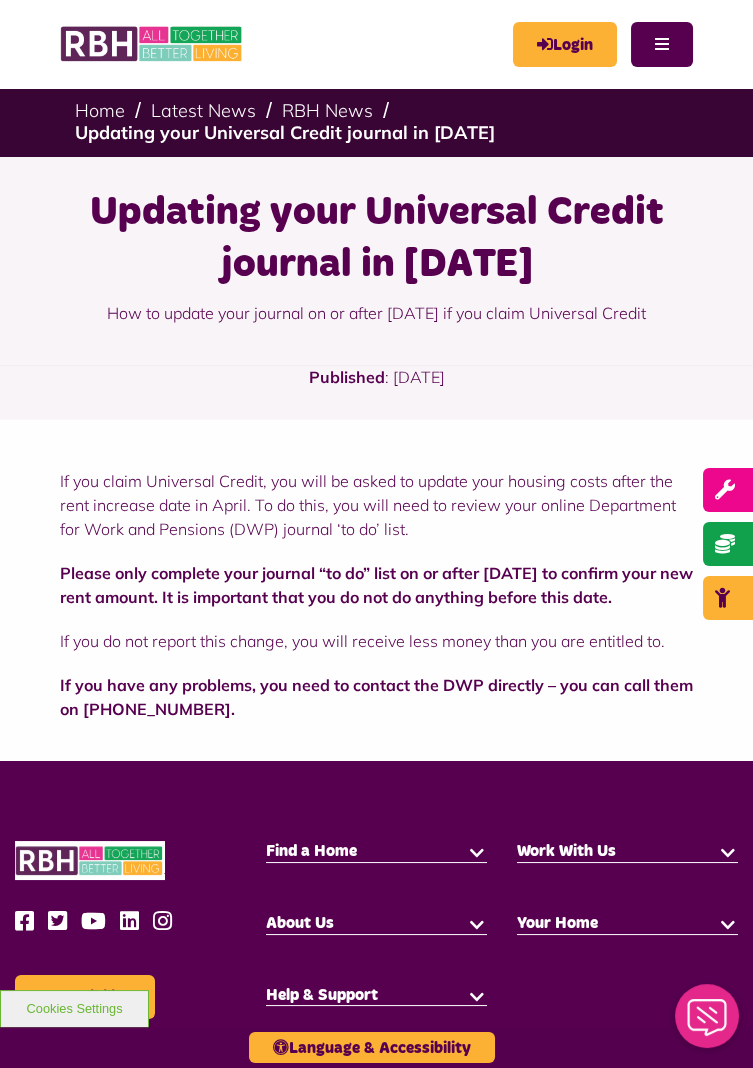 scroll, scrollTop: 0, scrollLeft: 0, axis: both 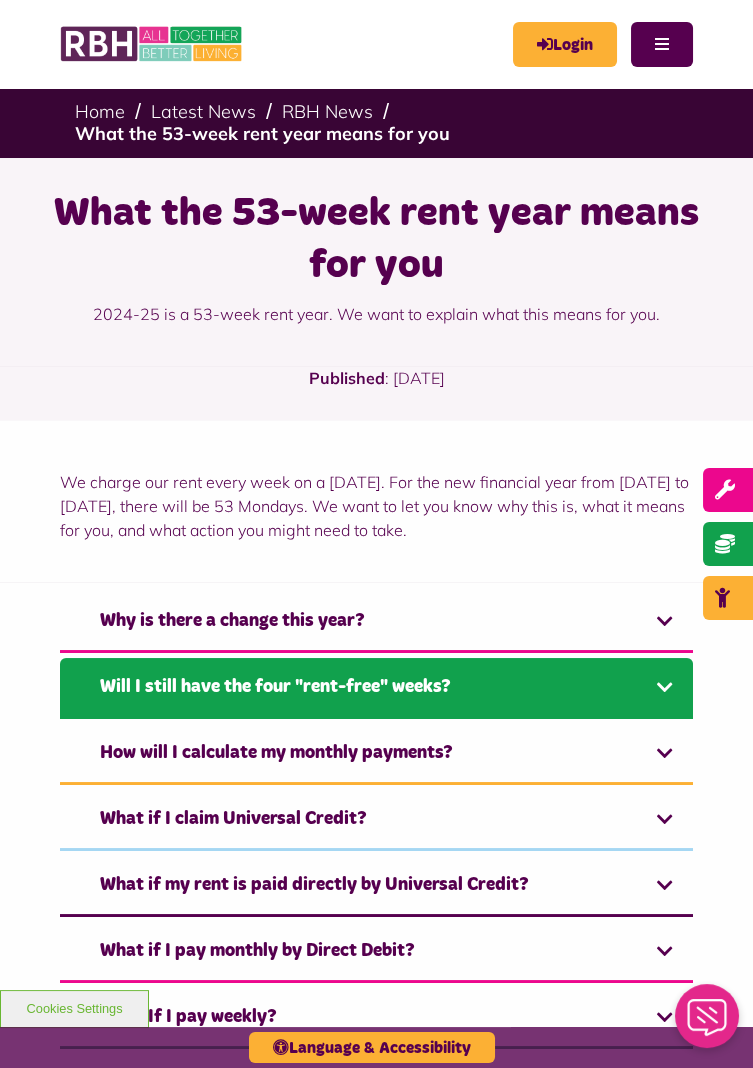 click on "Will I still have the four "rent-free" weeks?" at bounding box center [376, 688] 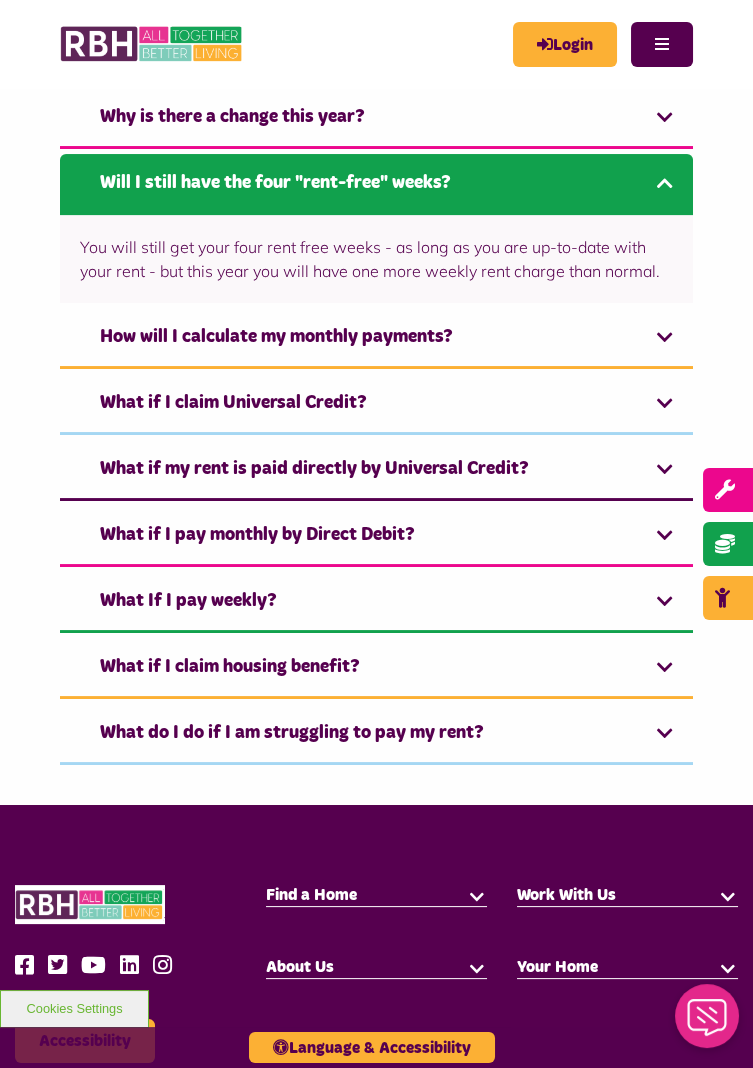 scroll, scrollTop: 507, scrollLeft: 0, axis: vertical 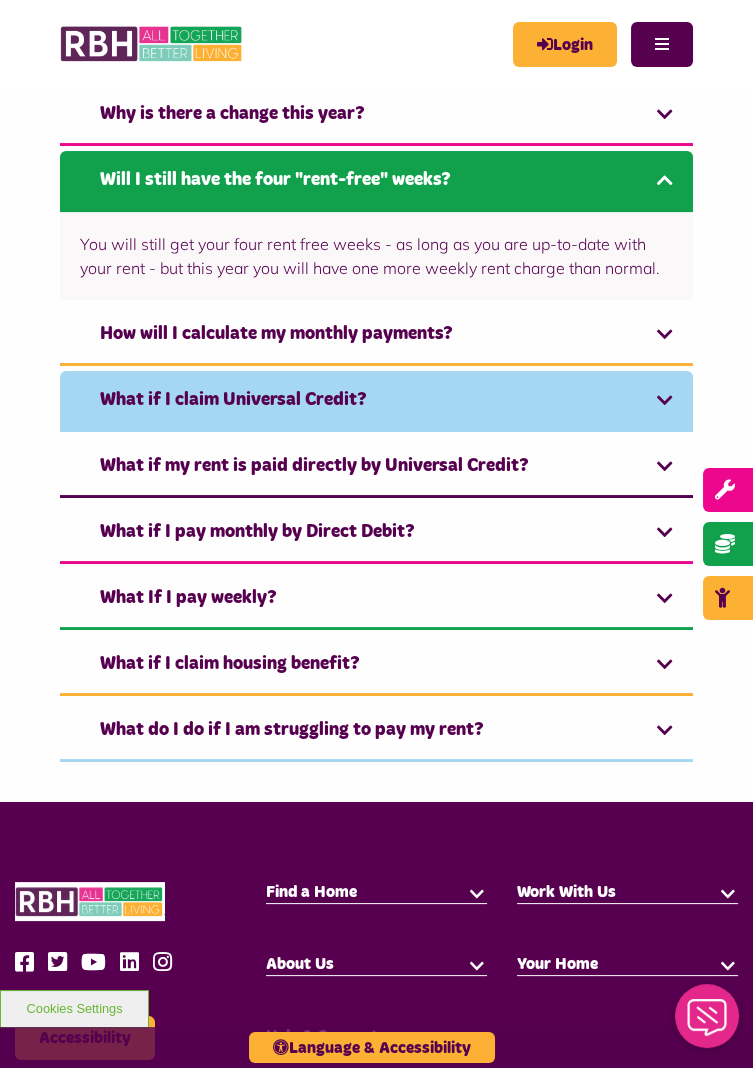 click on "What if I claim Universal Credit?" at bounding box center (376, 401) 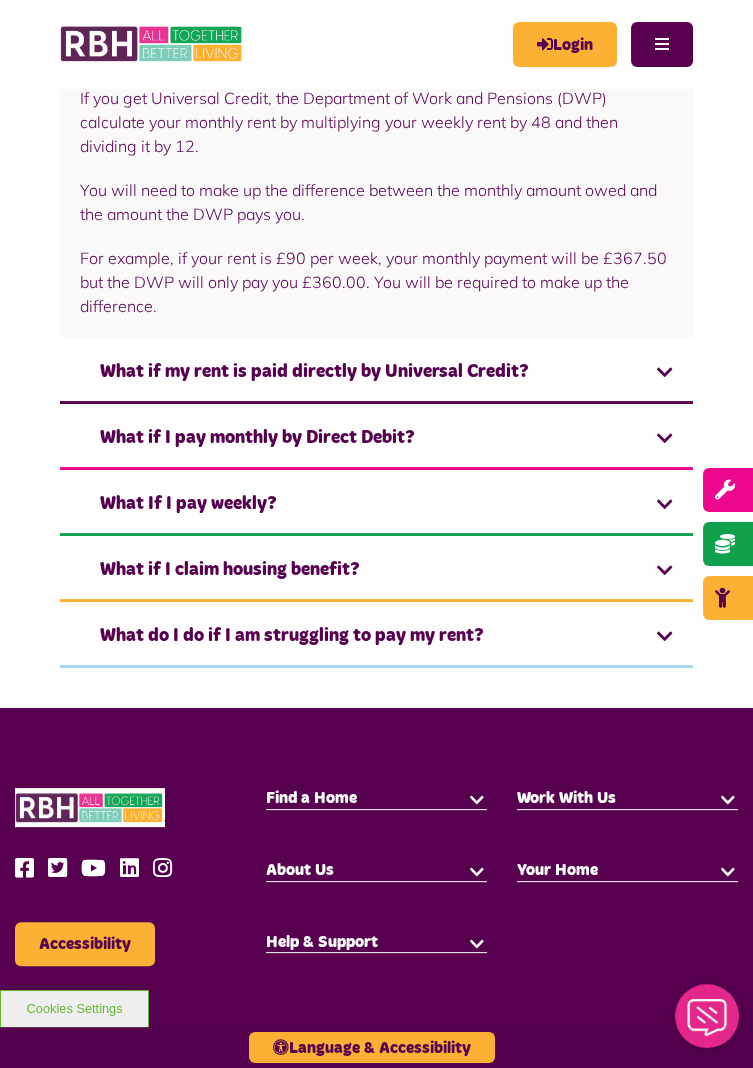 scroll, scrollTop: 789, scrollLeft: 0, axis: vertical 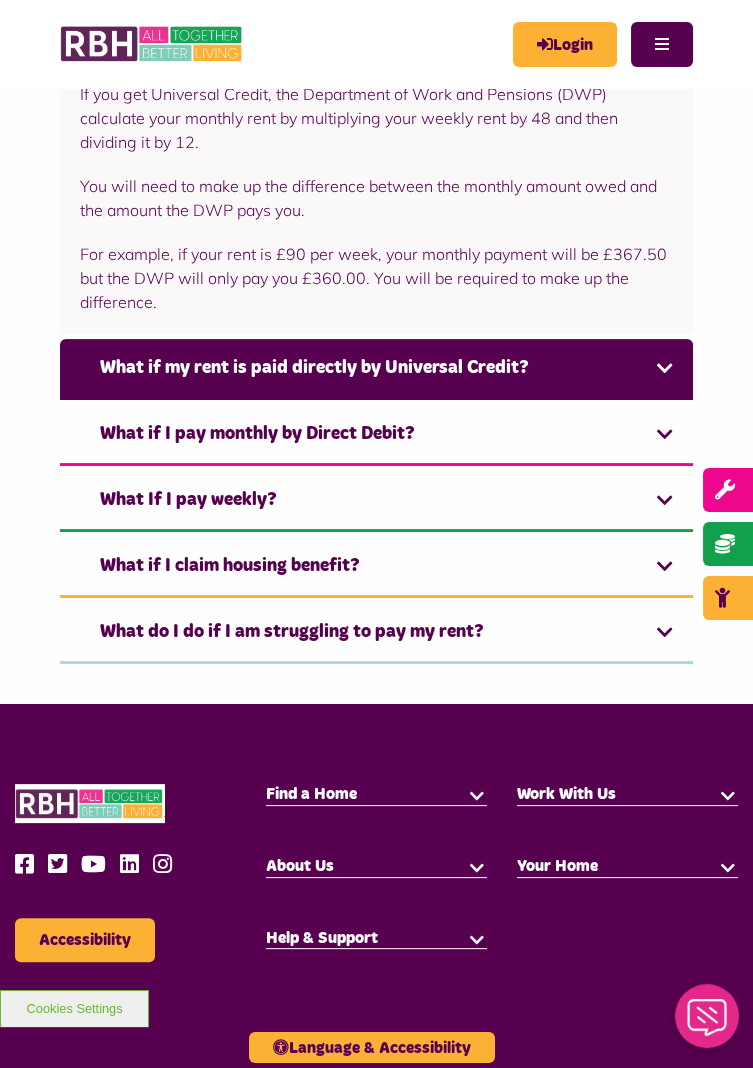 click on "What if my rent is paid directly by Universal Credit?" at bounding box center [376, 369] 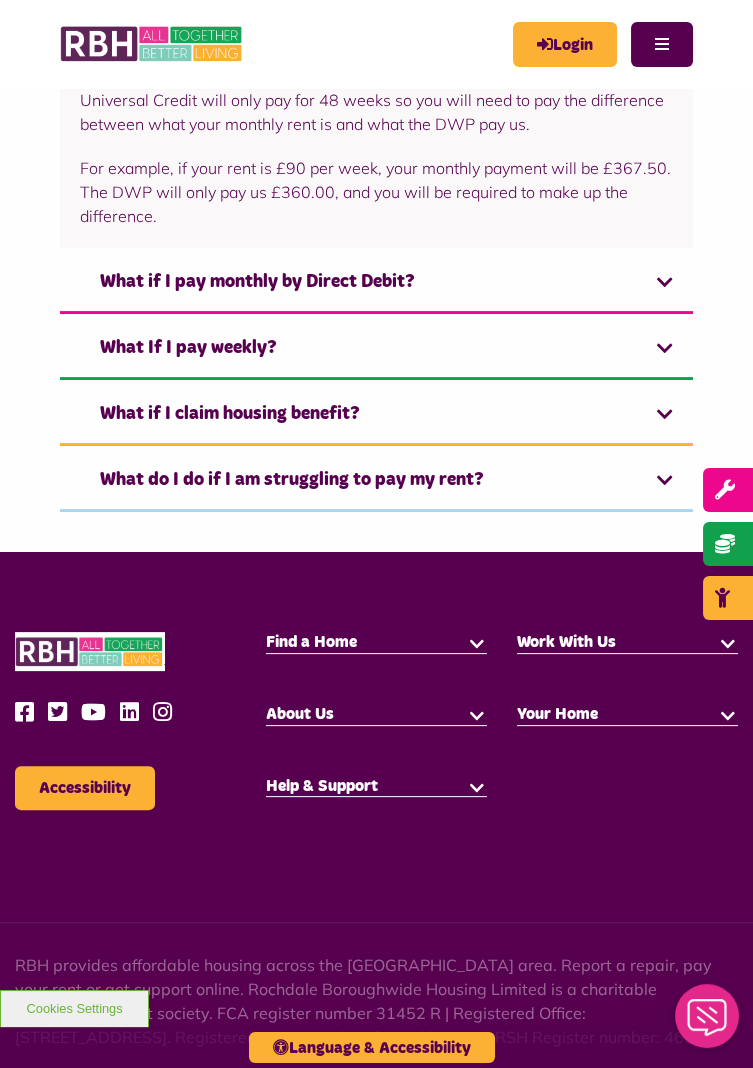 scroll, scrollTop: 855, scrollLeft: 0, axis: vertical 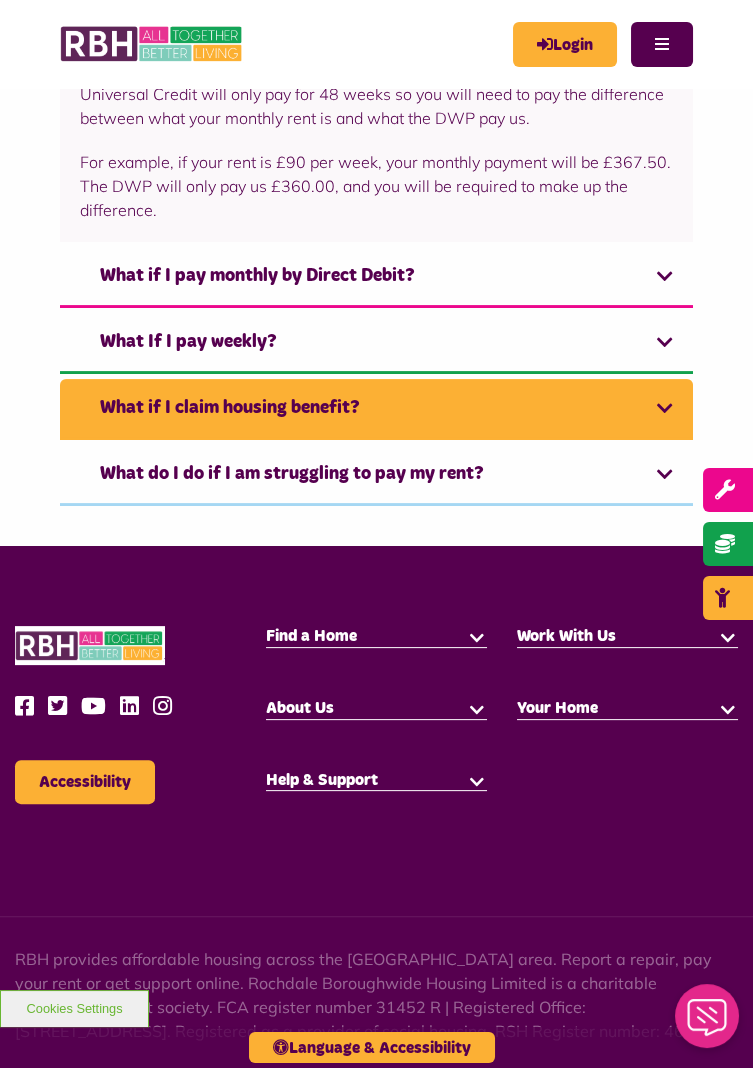 click on "What if I claim housing benefit?" at bounding box center (376, 409) 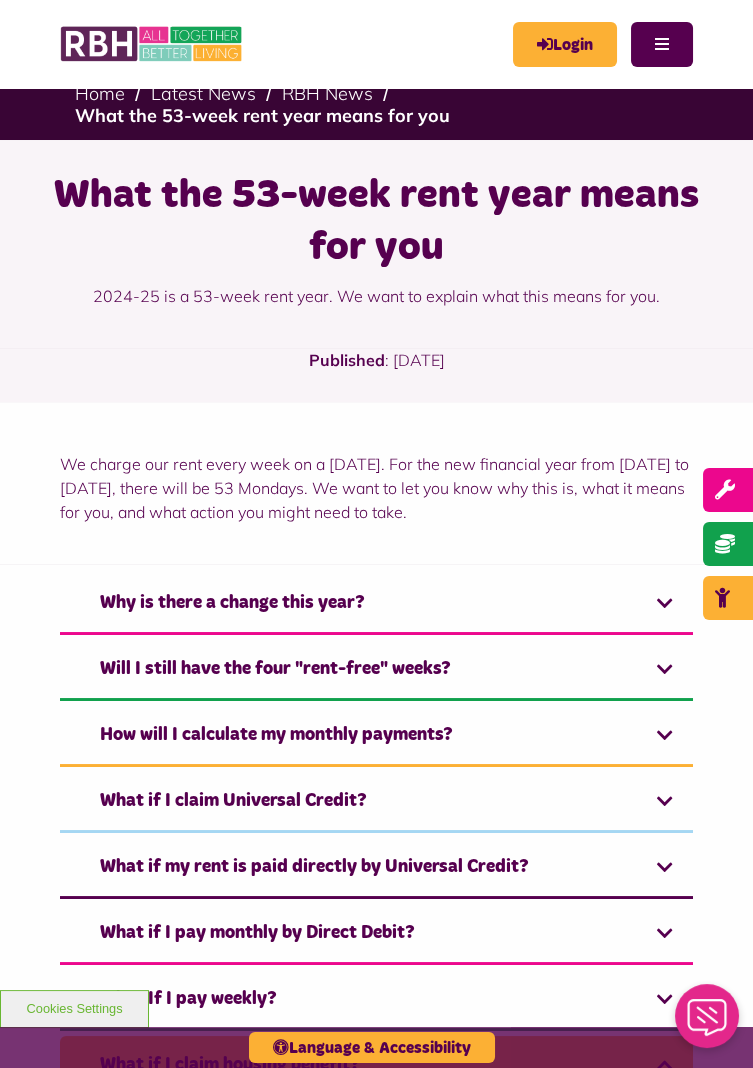 scroll, scrollTop: 0, scrollLeft: 0, axis: both 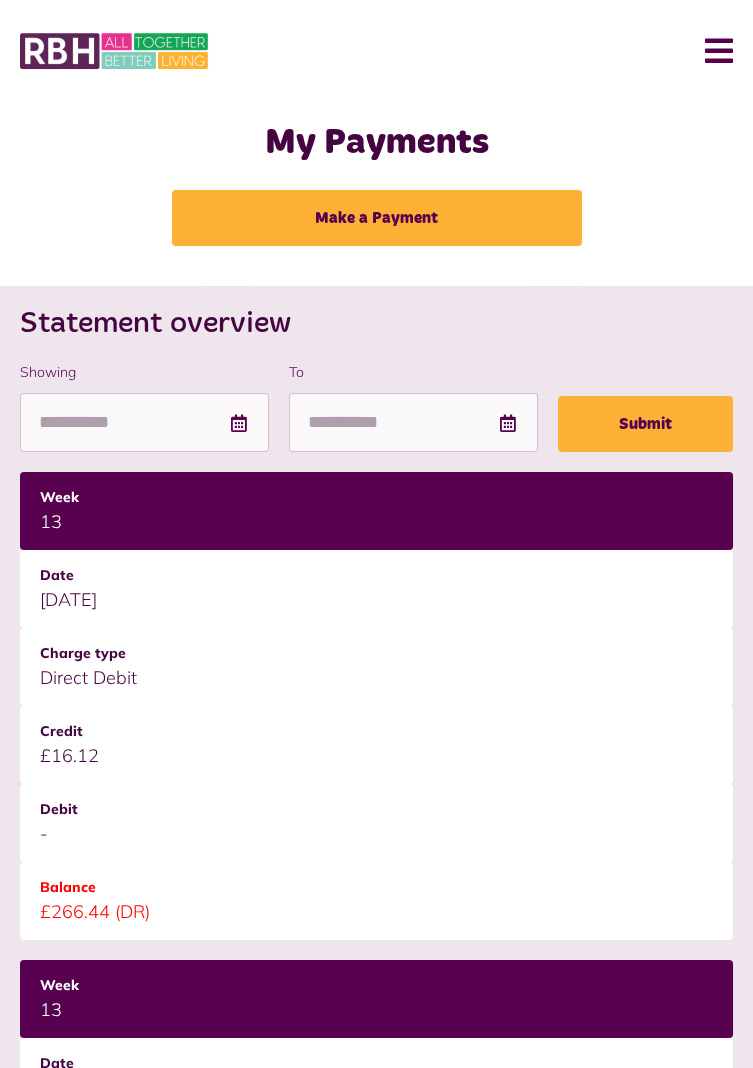 click on "Menu" at bounding box center [711, 51] 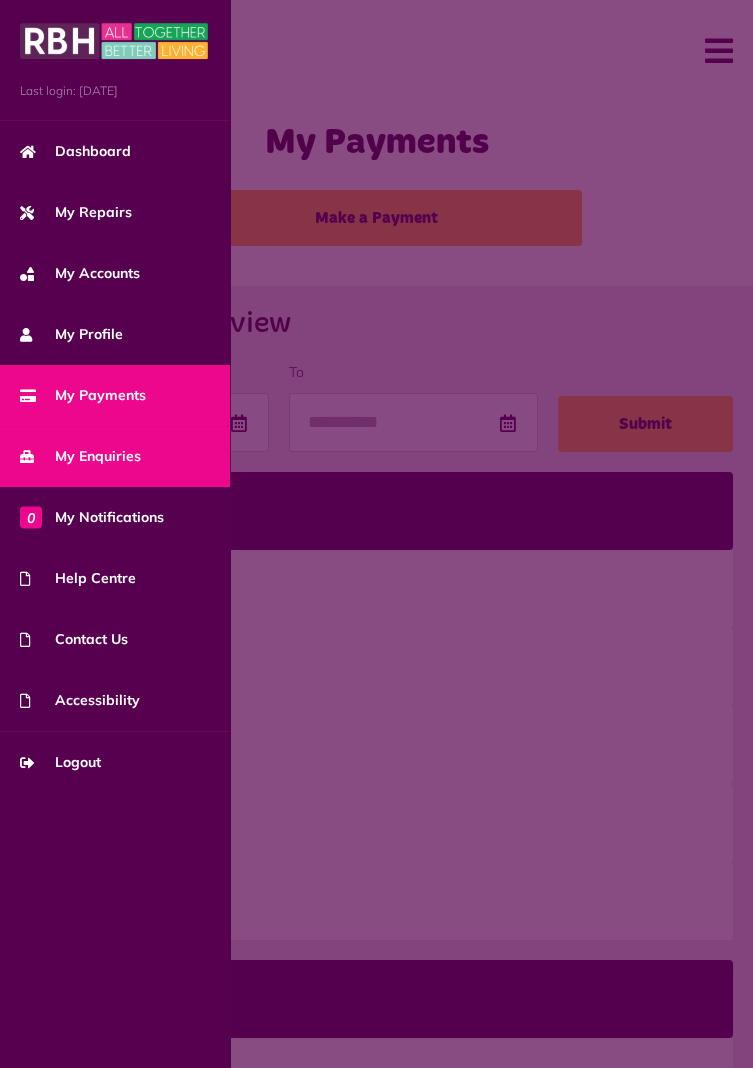 click on "My Enquiries" at bounding box center [80, 456] 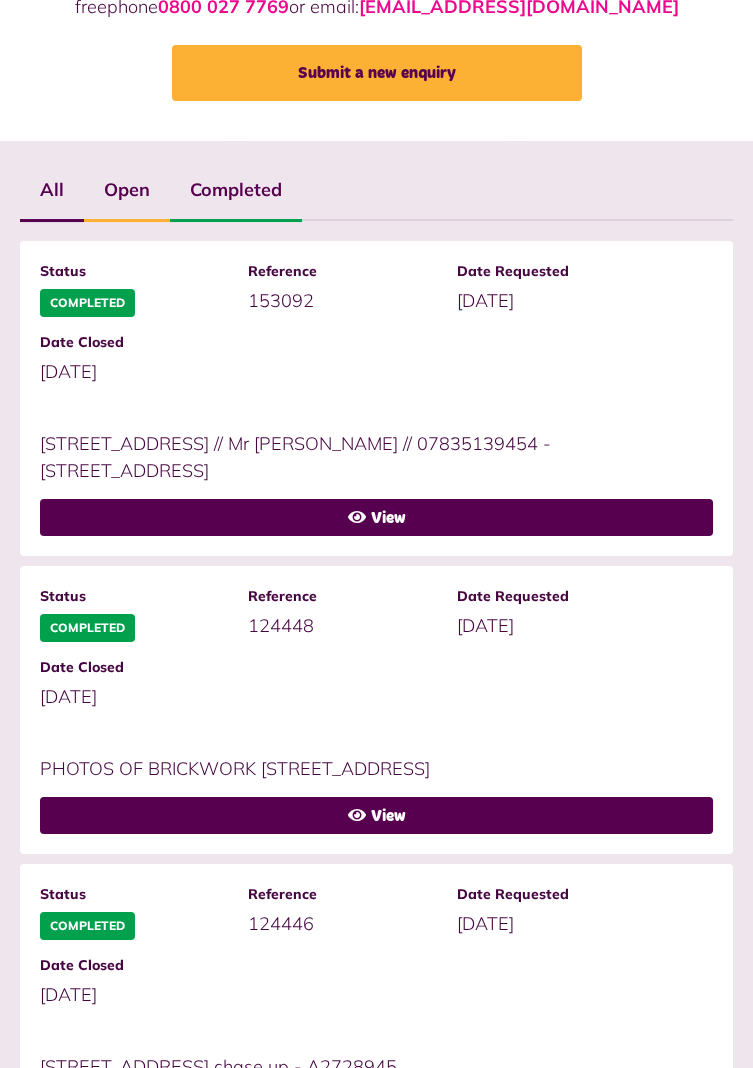 scroll, scrollTop: 0, scrollLeft: 0, axis: both 